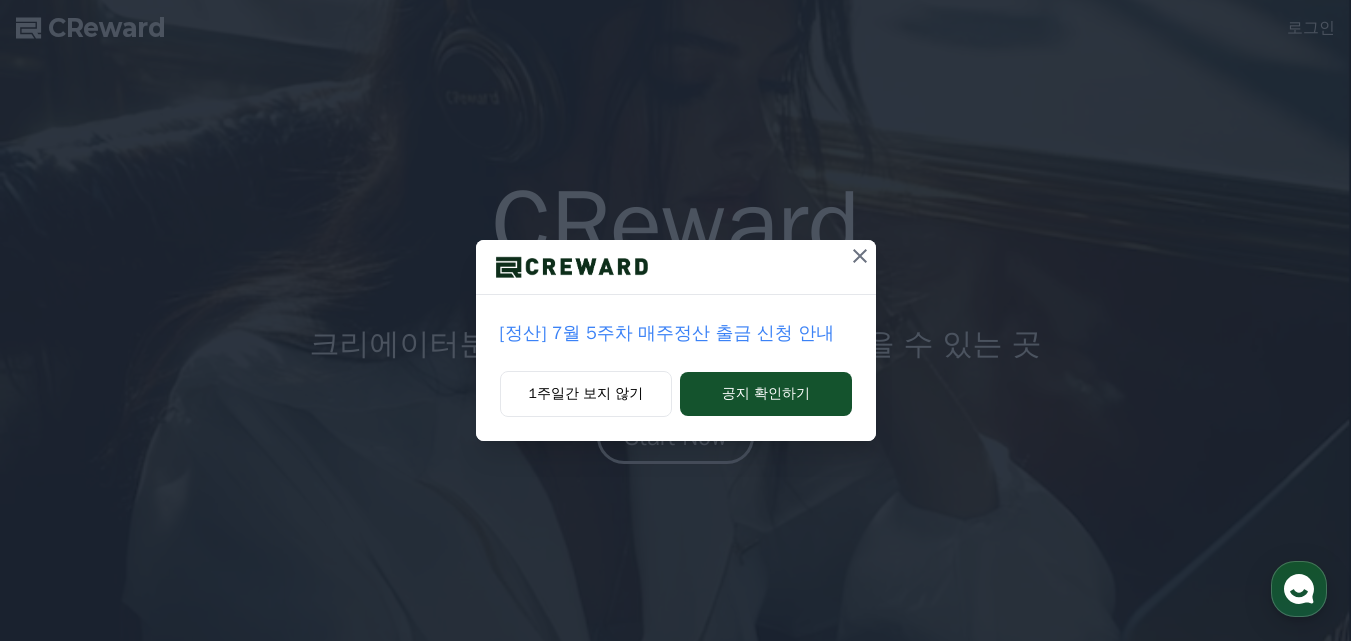 scroll, scrollTop: 0, scrollLeft: 0, axis: both 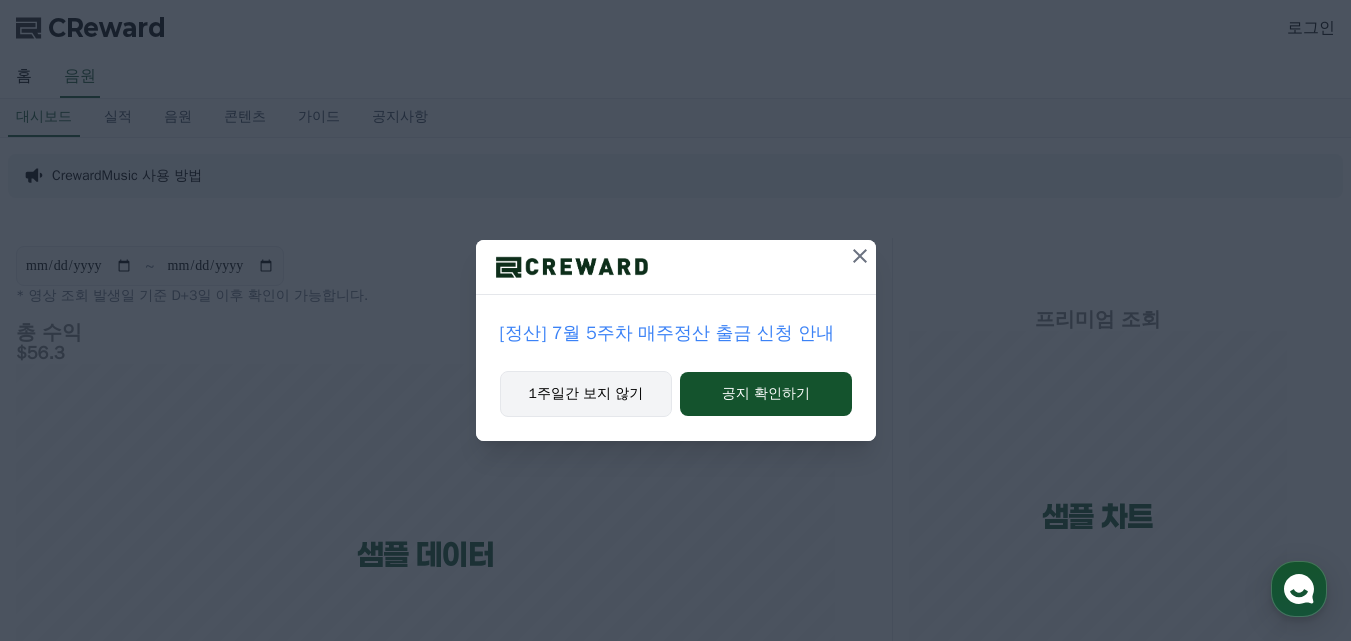 click on "1주일간 보지 않기" at bounding box center (586, 394) 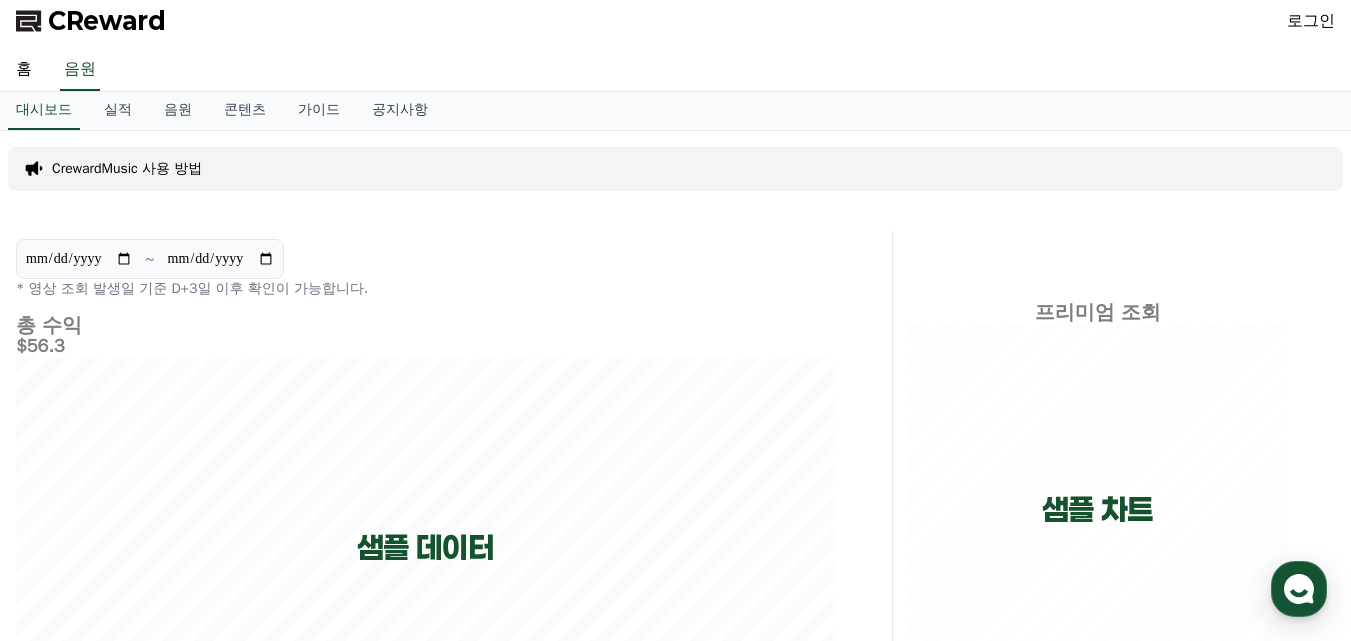scroll, scrollTop: 0, scrollLeft: 0, axis: both 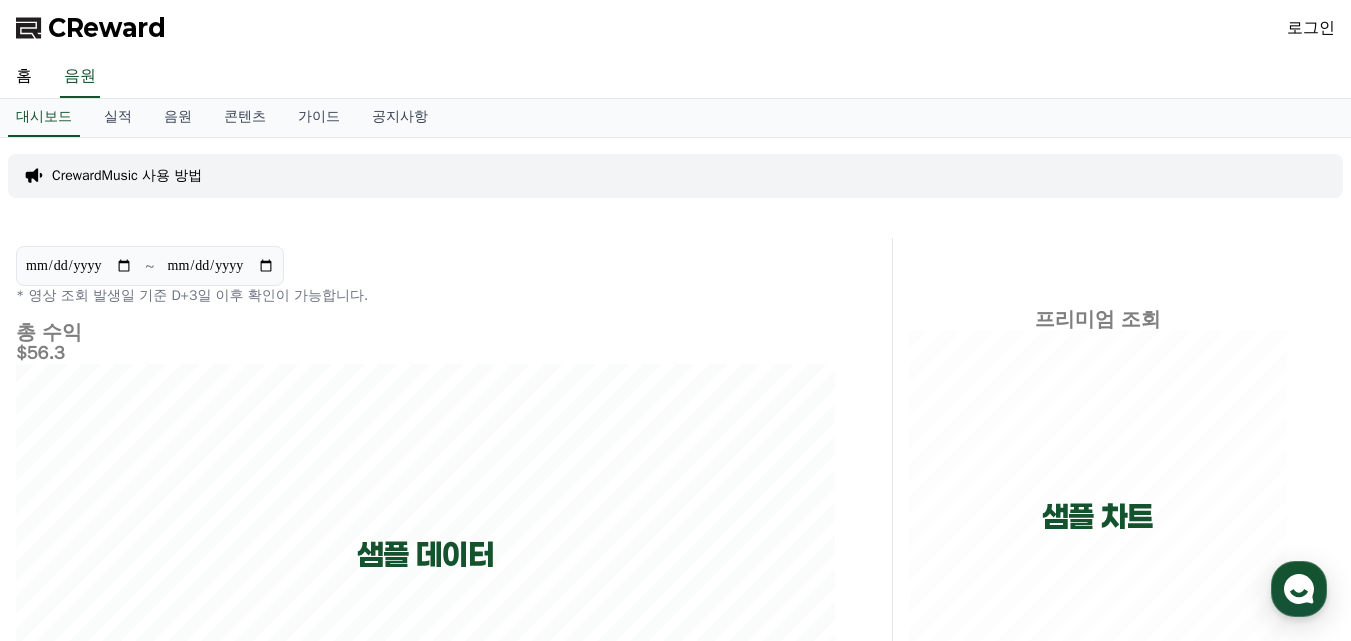 click on "CrewardMusic 사용 방법" at bounding box center (127, 176) 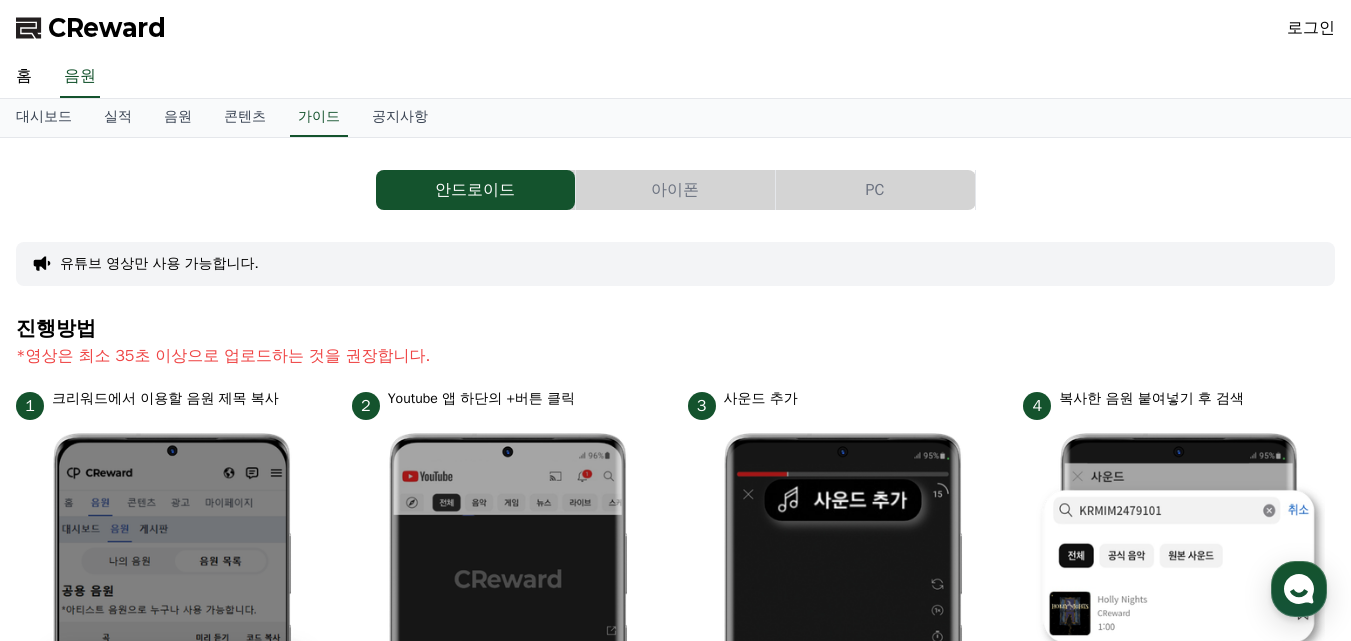click on "PC" at bounding box center (875, 190) 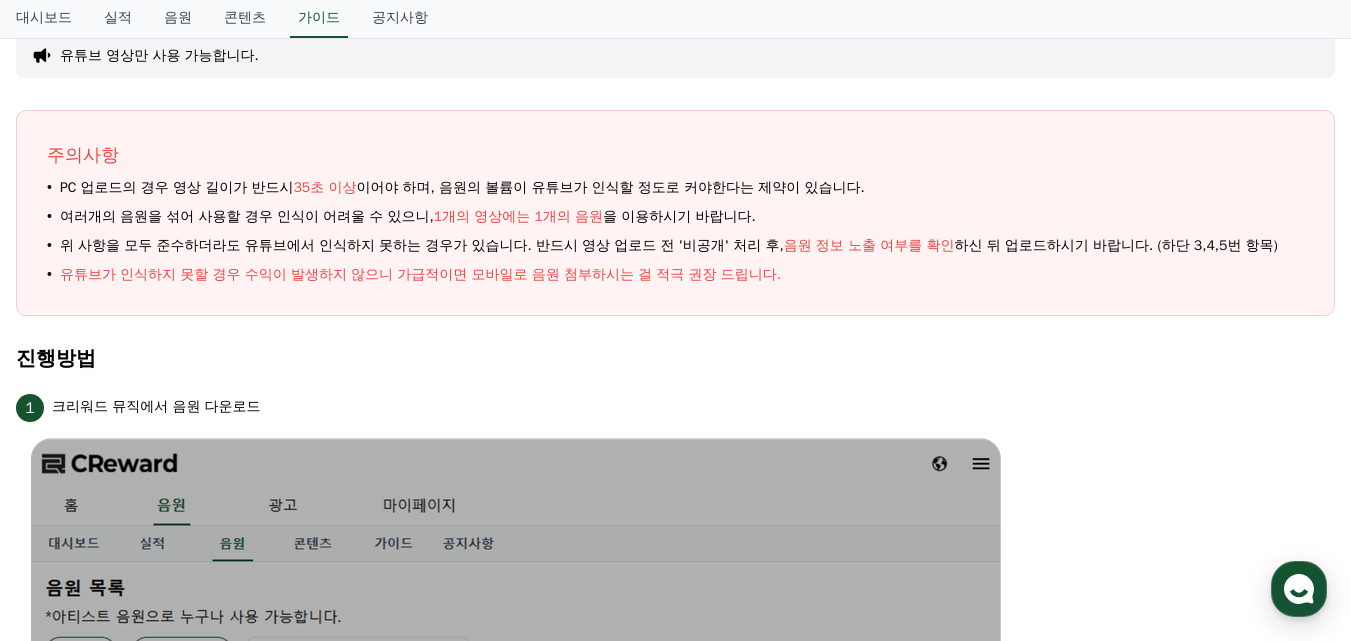 scroll, scrollTop: 5, scrollLeft: 0, axis: vertical 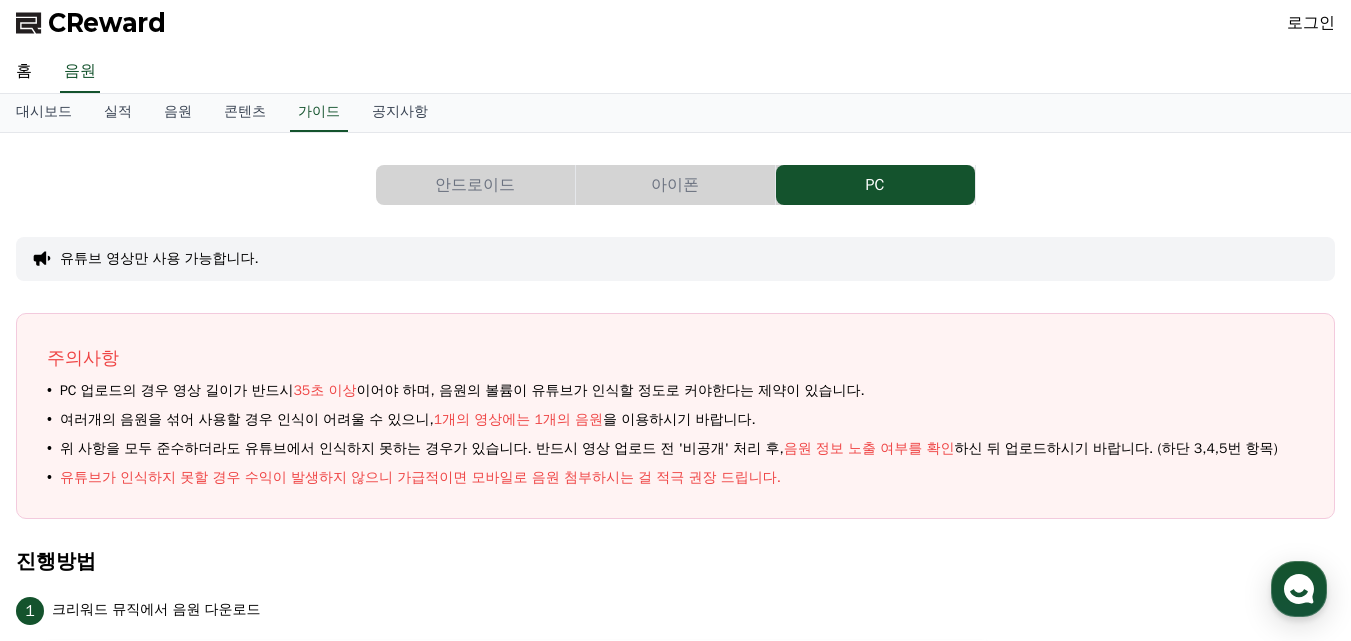 click on "안드로이드" at bounding box center [475, 185] 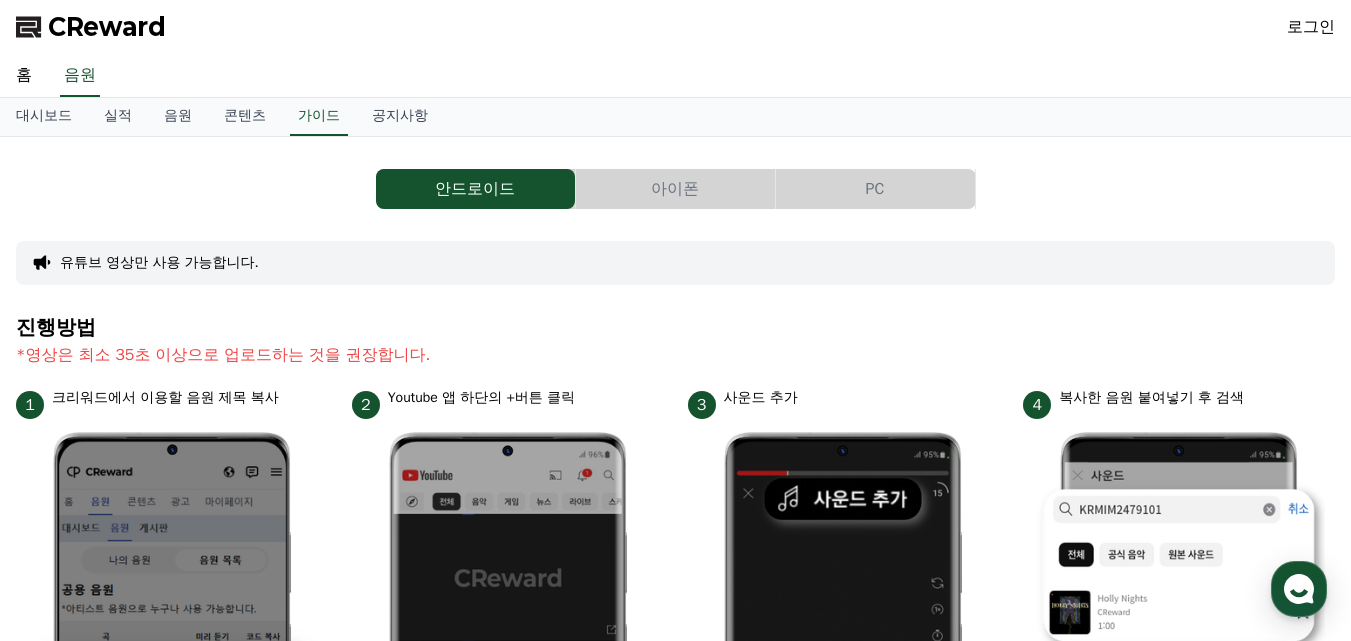scroll, scrollTop: 0, scrollLeft: 0, axis: both 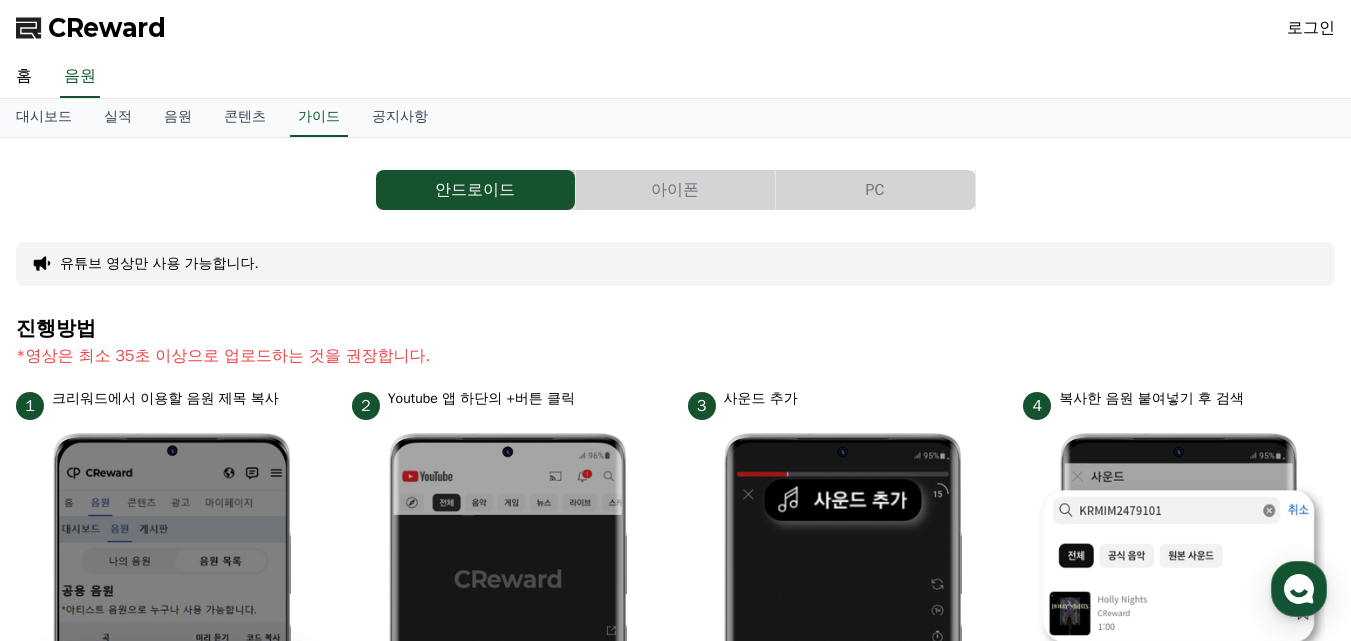 click on "PC" at bounding box center (875, 190) 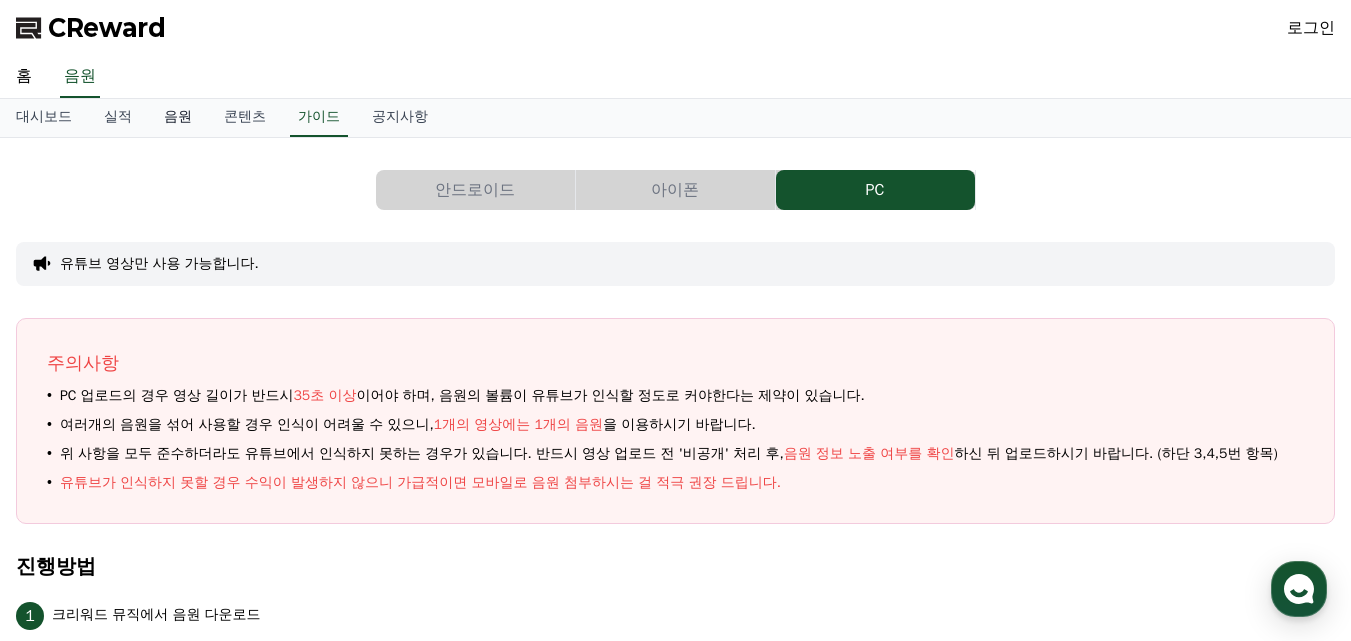 click on "음원" at bounding box center [178, 118] 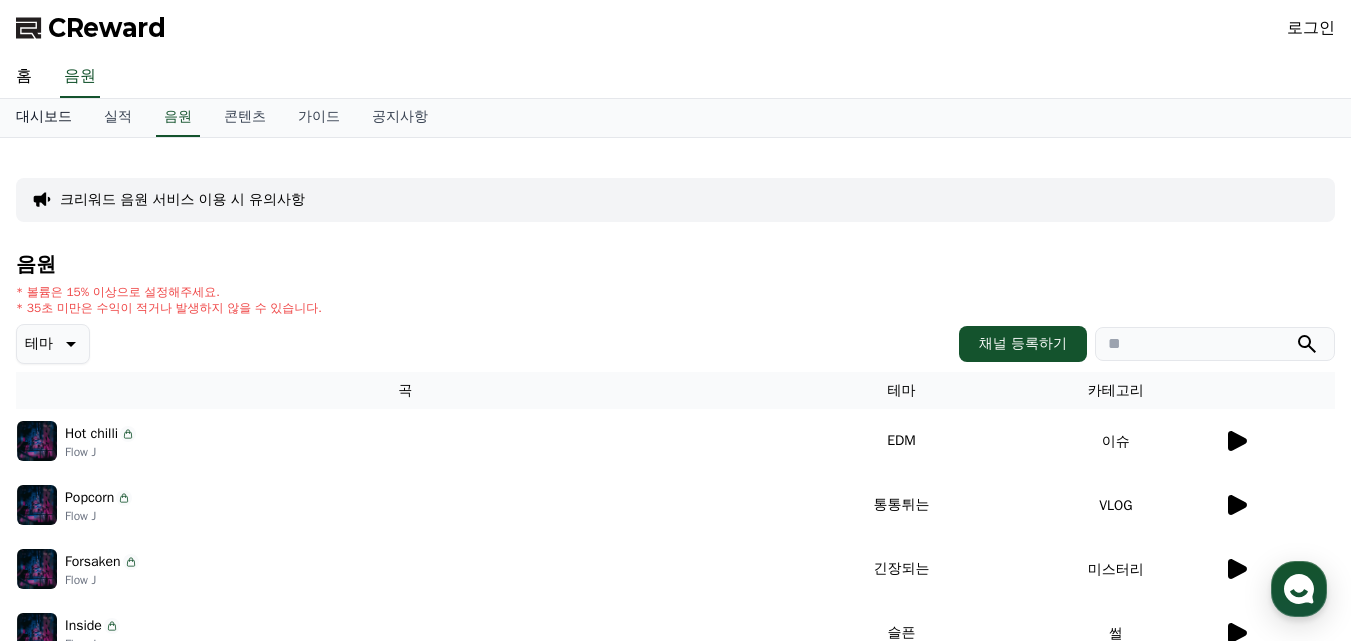 click on "대시보드" at bounding box center (44, 118) 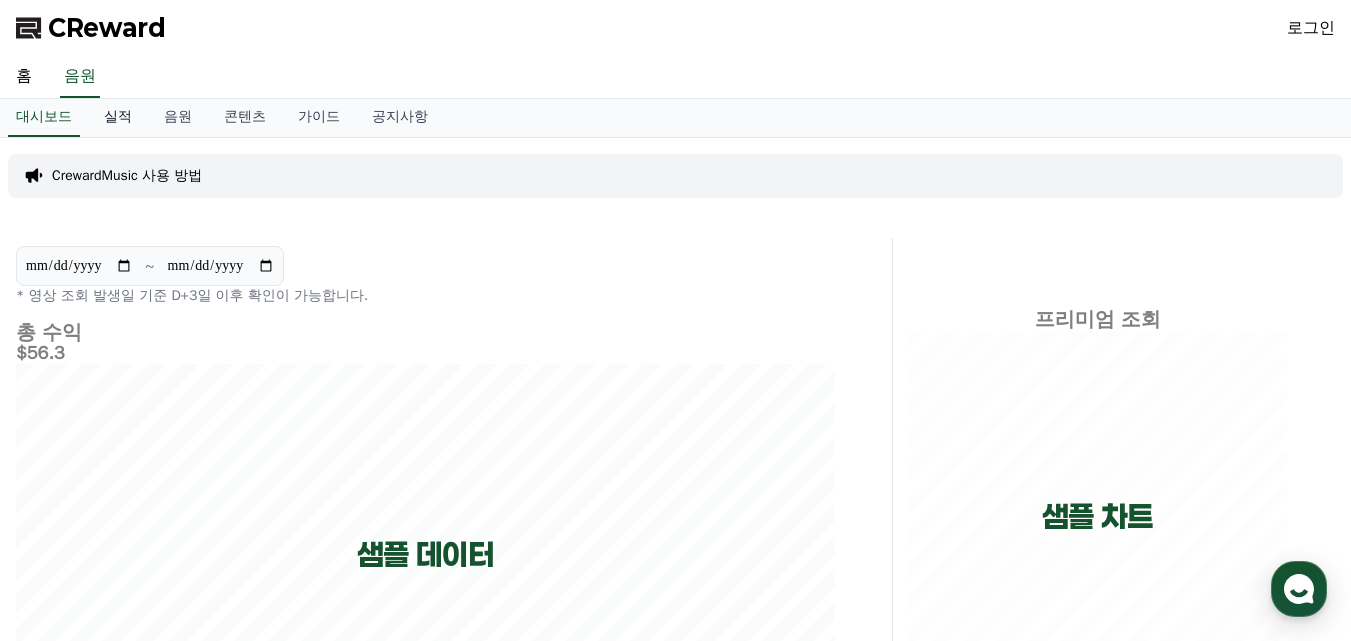 click on "실적" at bounding box center (118, 118) 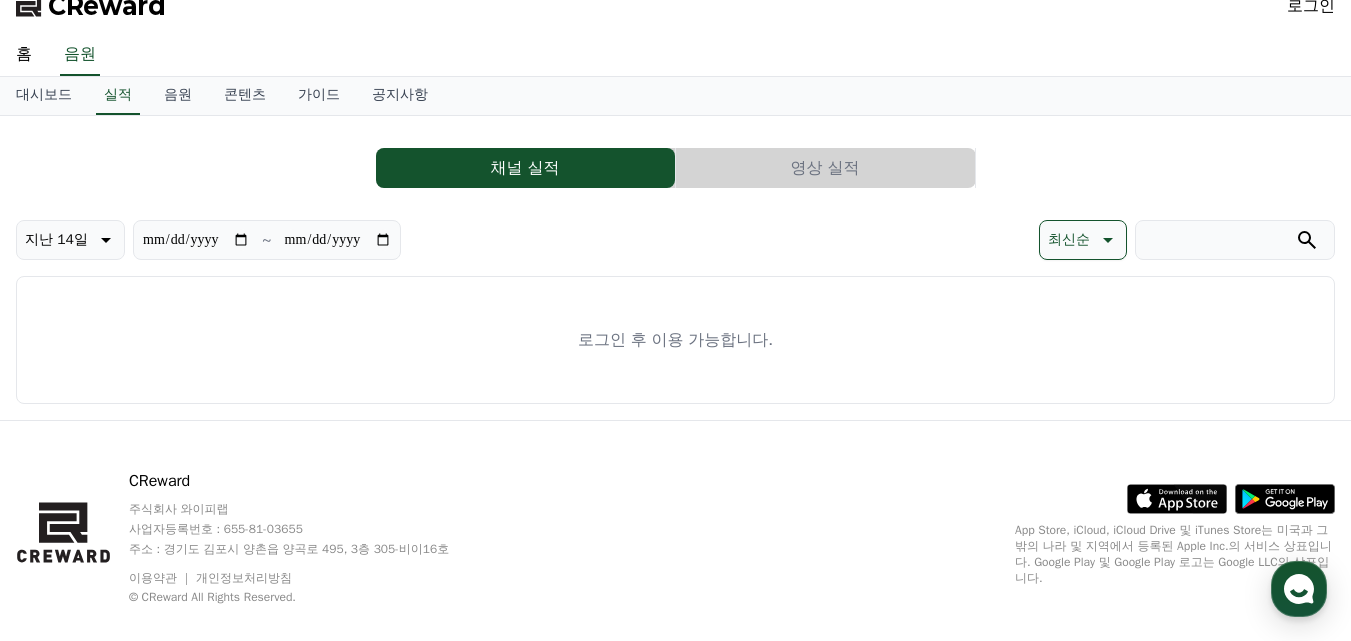 scroll, scrollTop: 0, scrollLeft: 0, axis: both 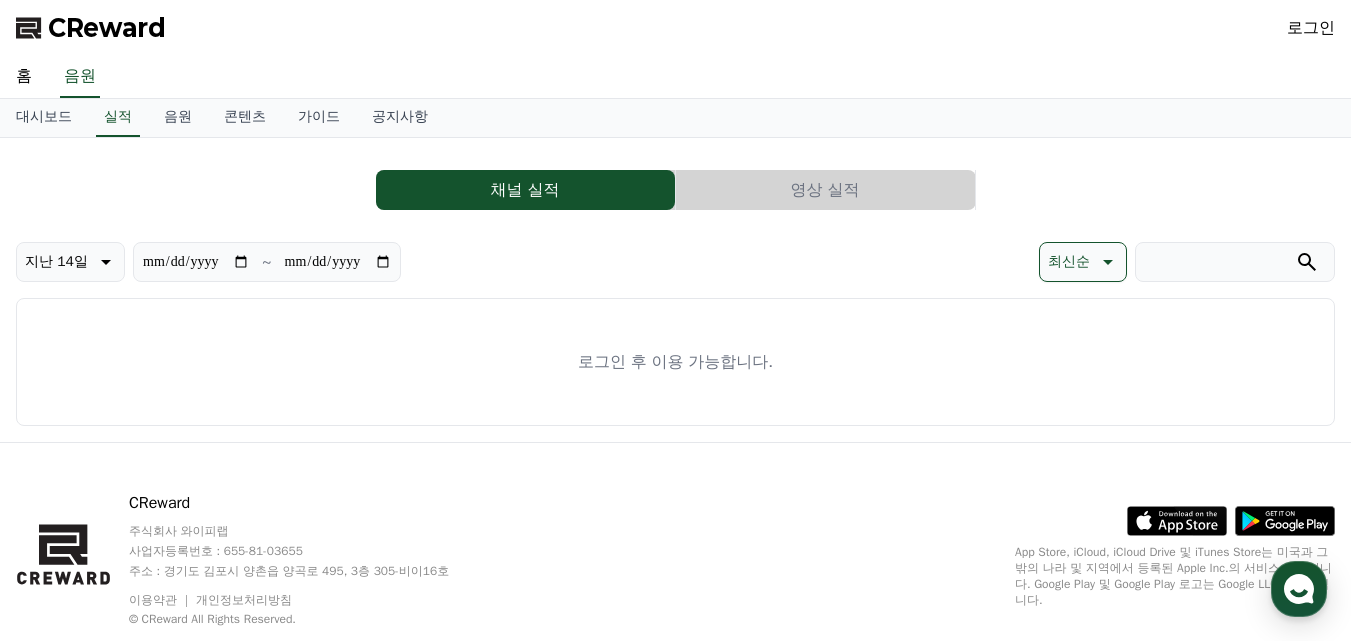 click on "로그인" at bounding box center (1311, 28) 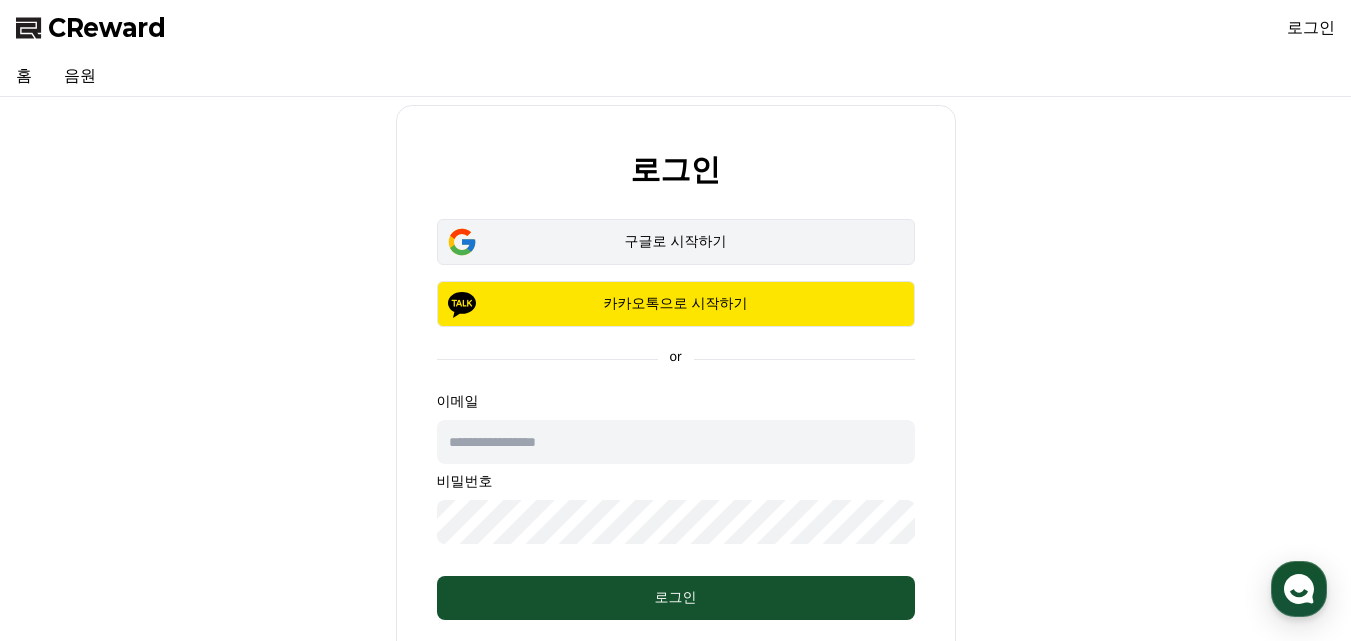 click on "구글로 시작하기" at bounding box center (676, 242) 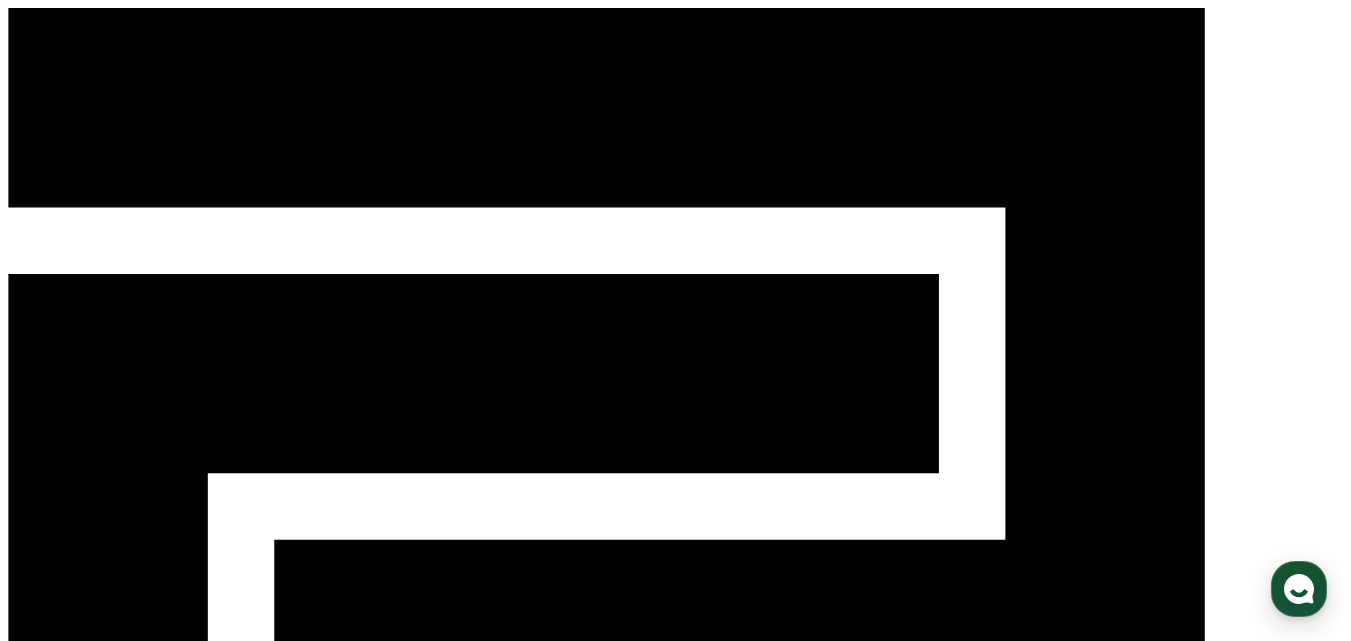 scroll, scrollTop: 0, scrollLeft: 0, axis: both 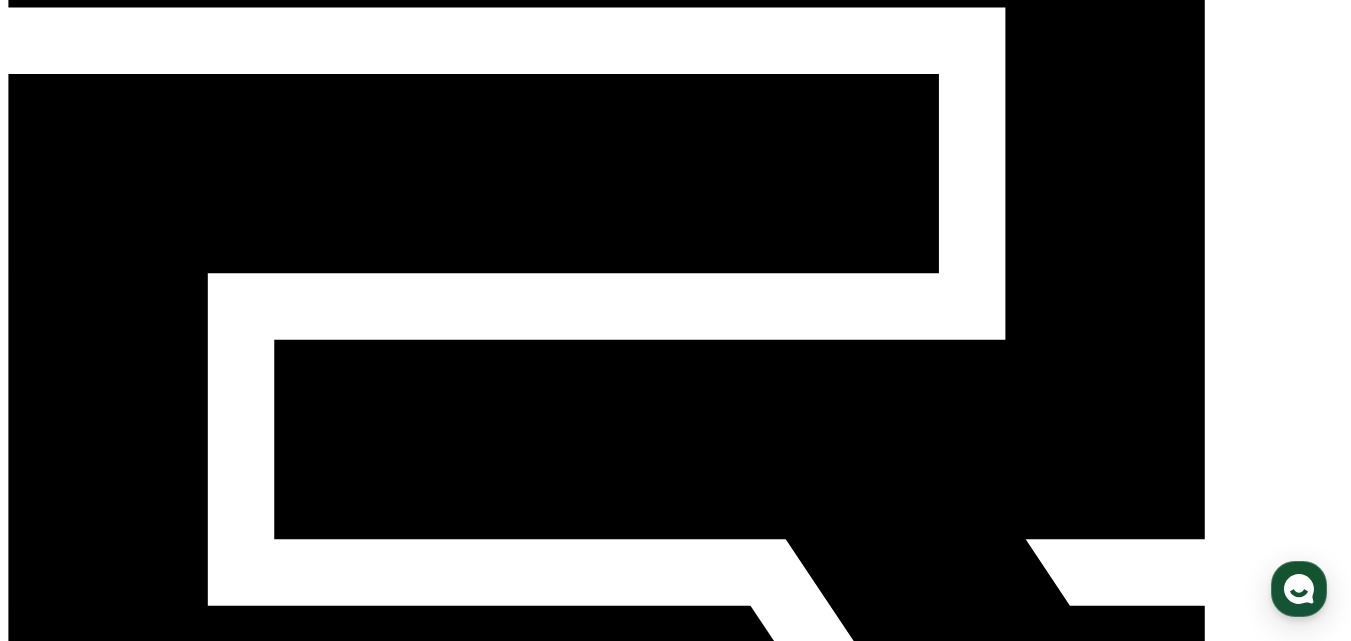 click on "채널 등록하기" at bounding box center [57, 1250] 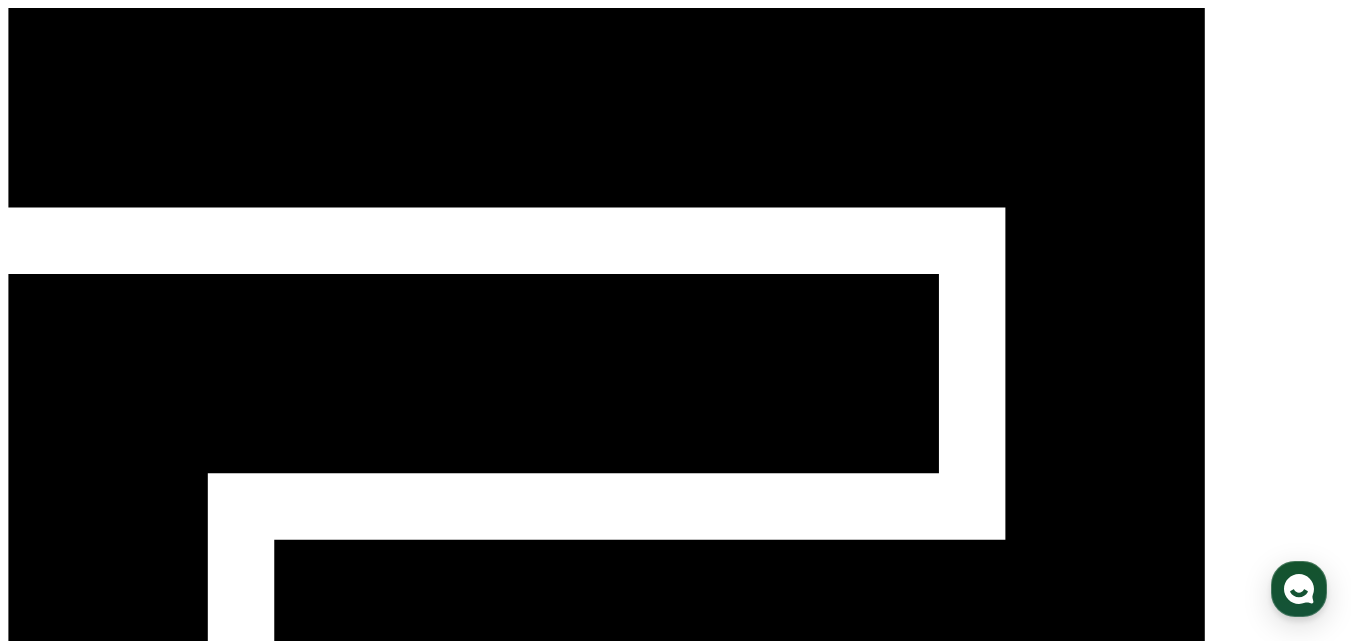 click 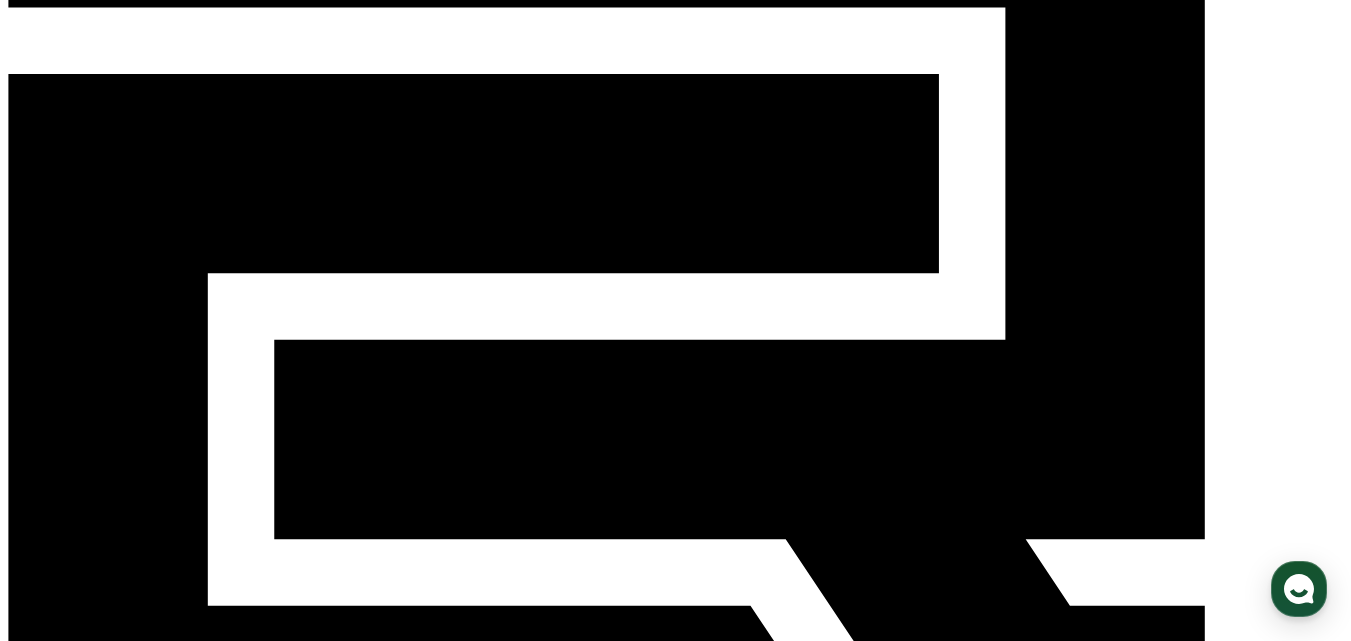 scroll, scrollTop: 100, scrollLeft: 0, axis: vertical 